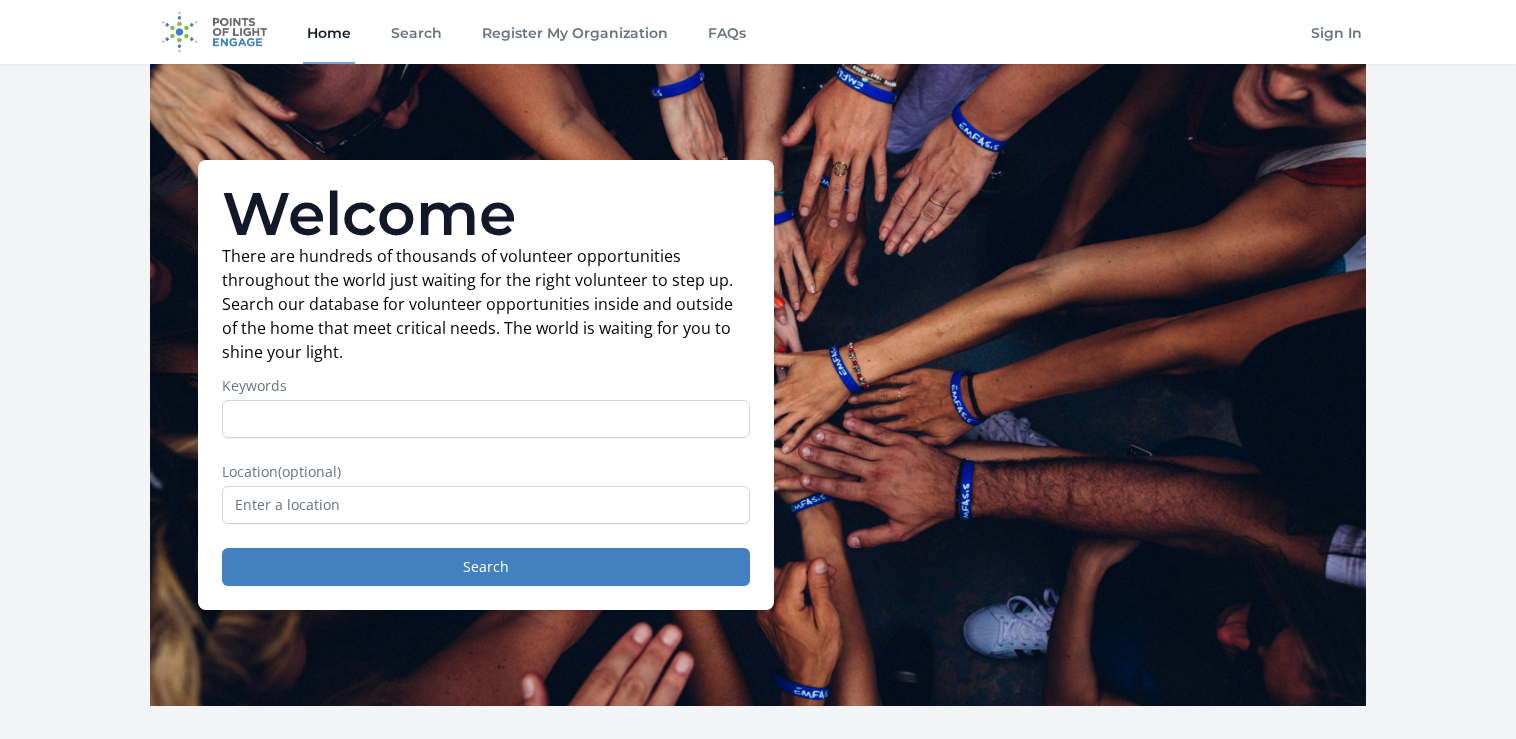 scroll, scrollTop: 0, scrollLeft: 0, axis: both 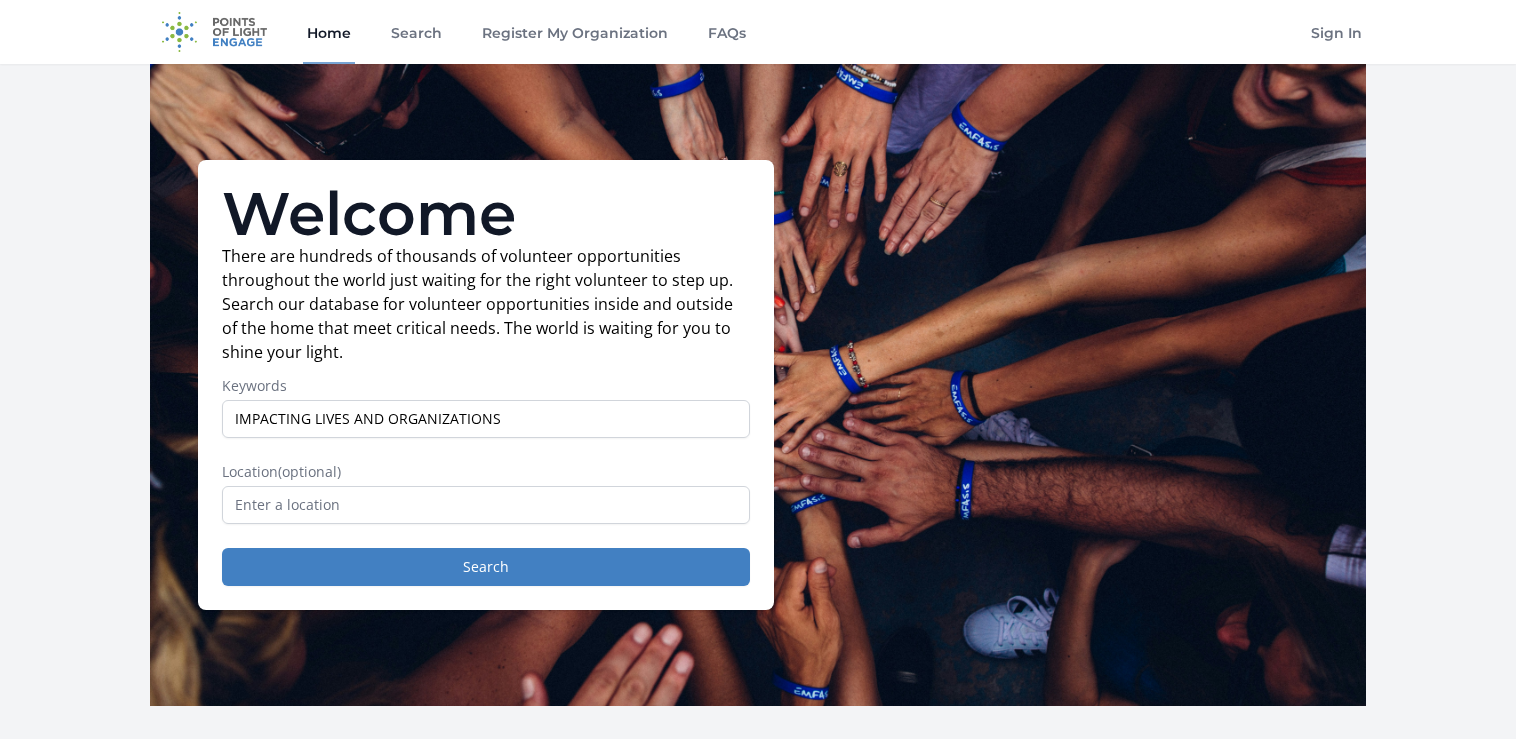 type on "IMPACTING LIVES AND ORGANIZATIONS" 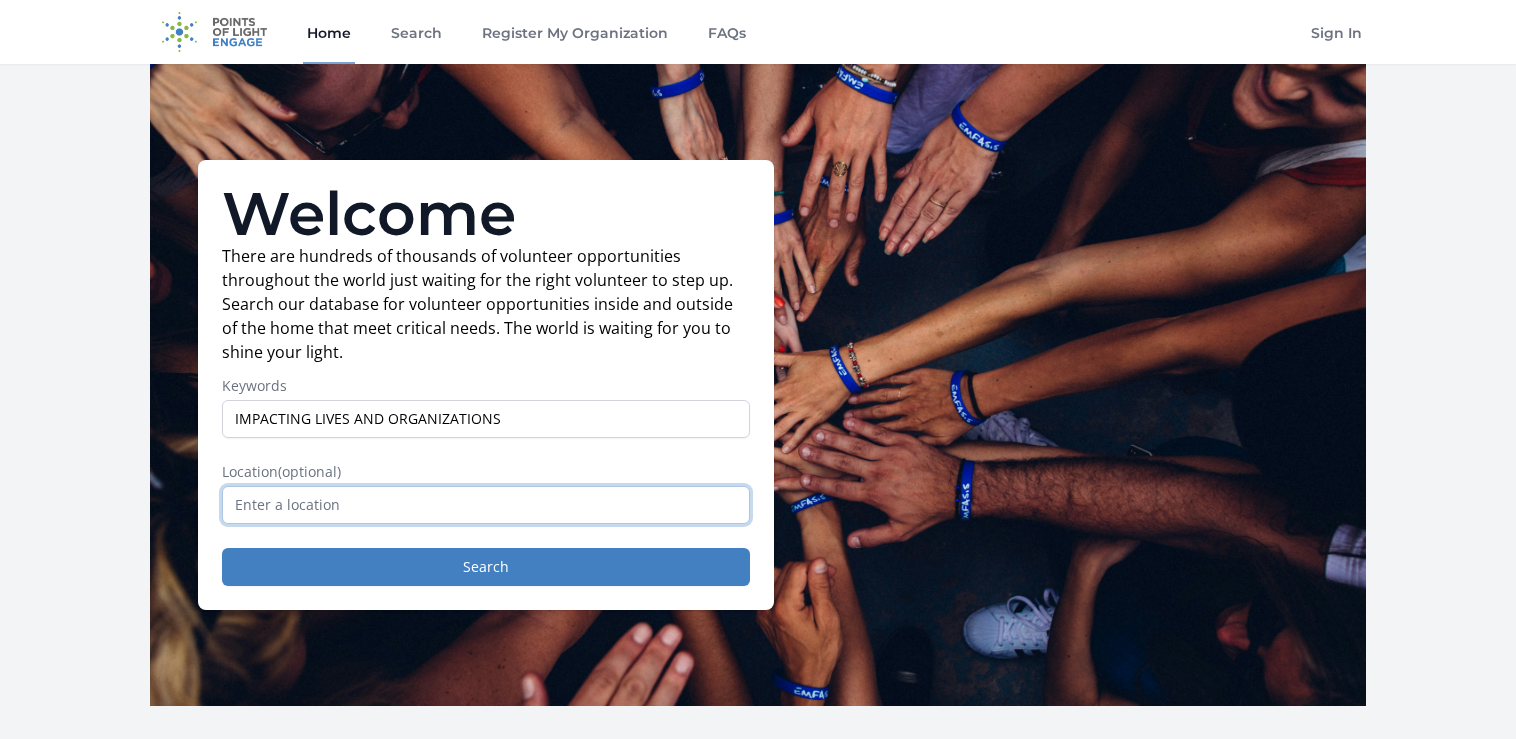 click at bounding box center (486, 505) 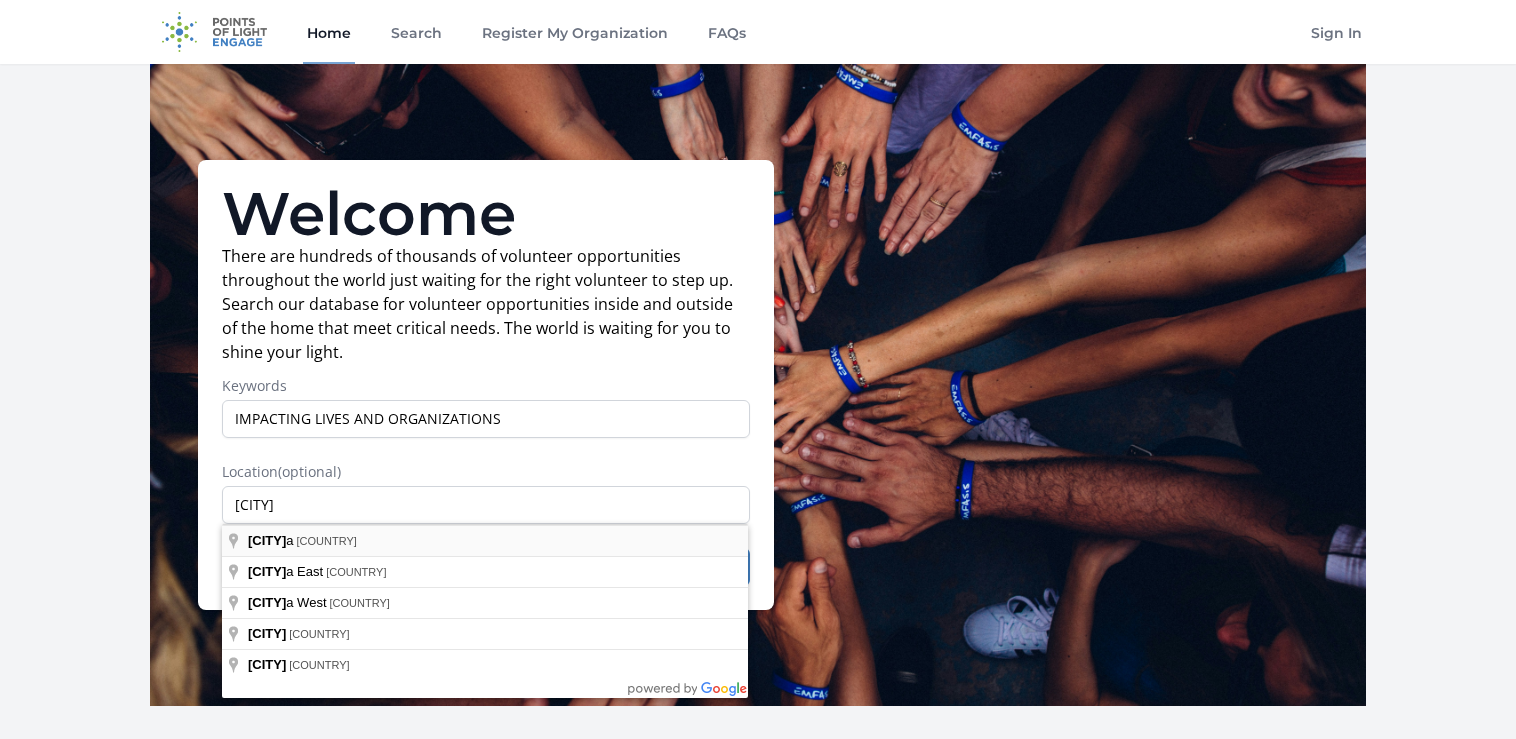 type on "Anambra, Nigeria" 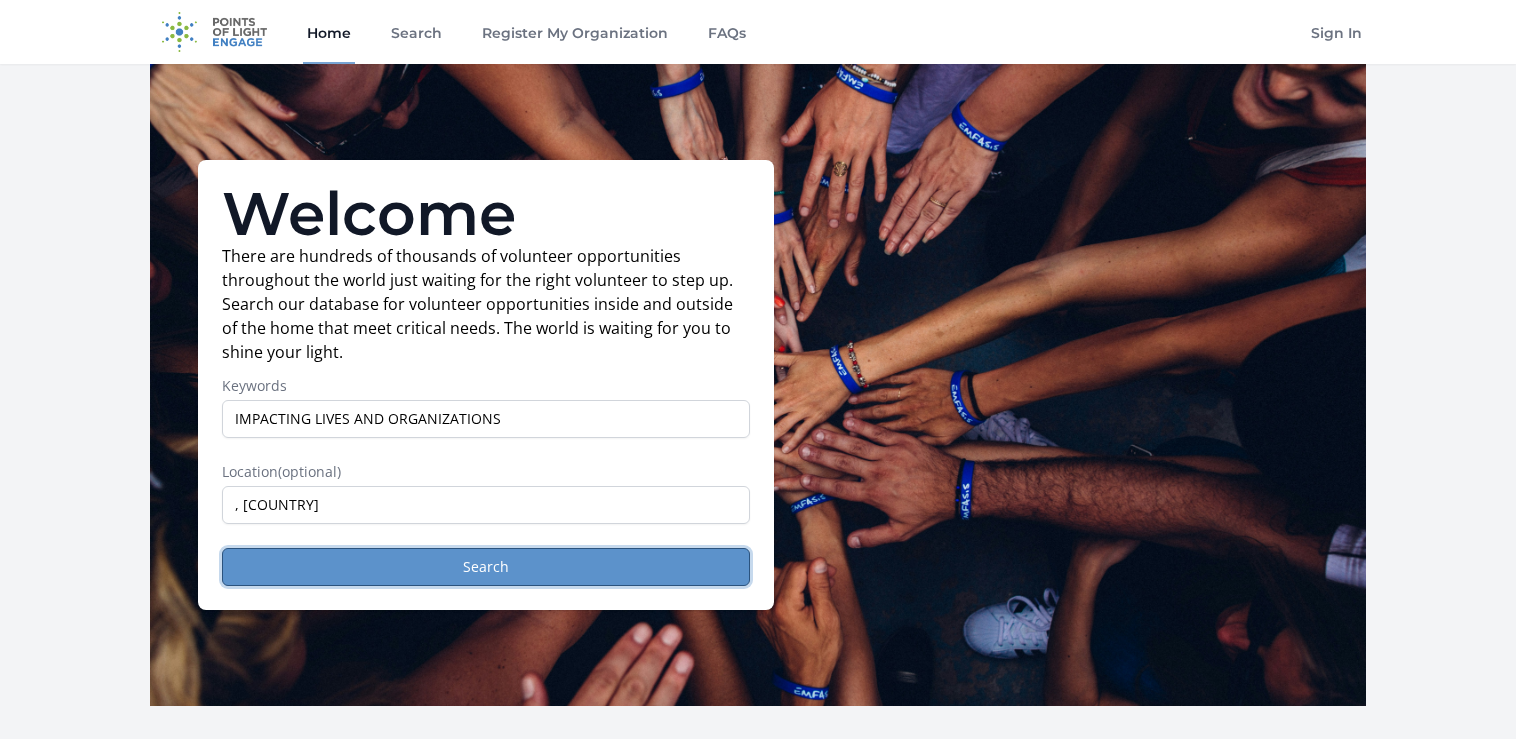 click on "Search" at bounding box center [486, 567] 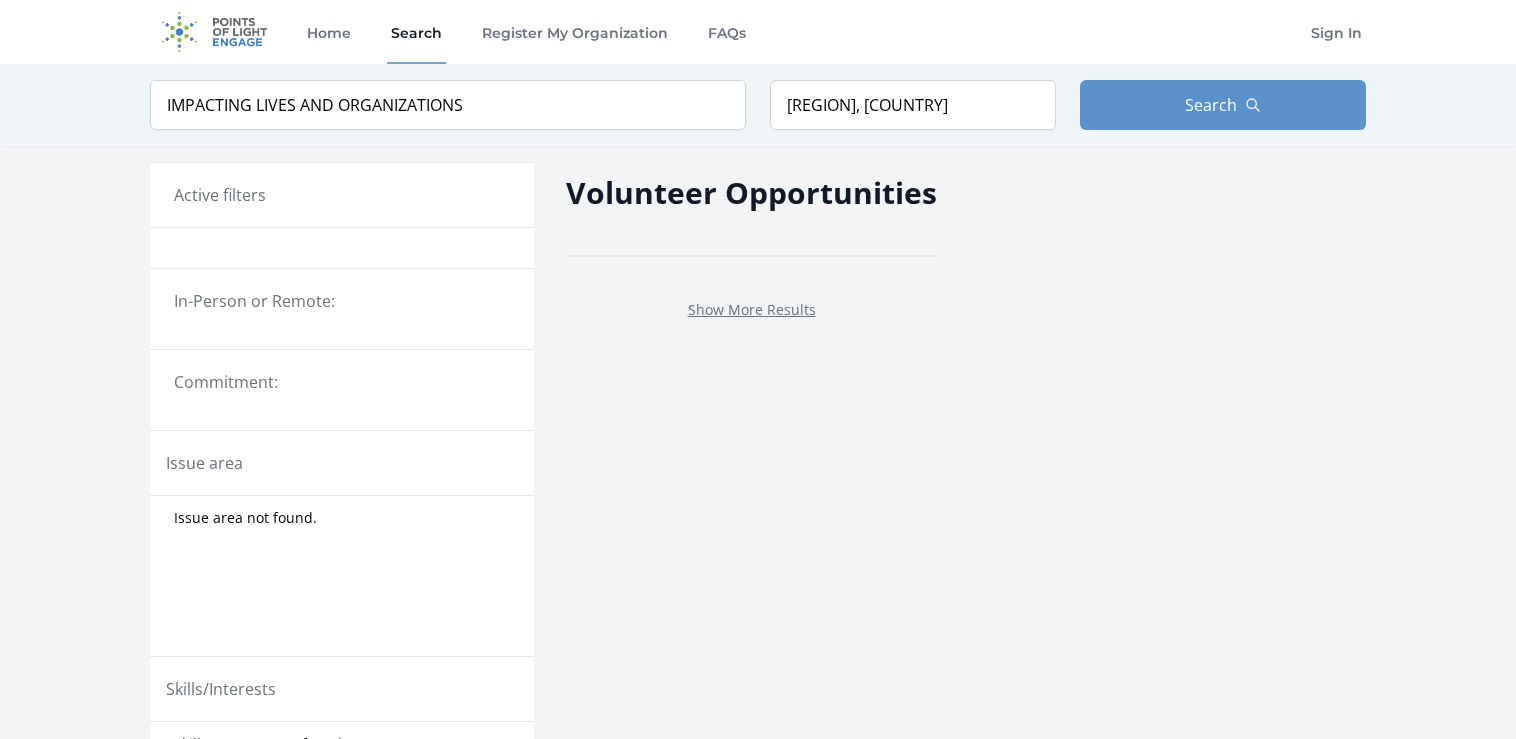 scroll, scrollTop: 0, scrollLeft: 0, axis: both 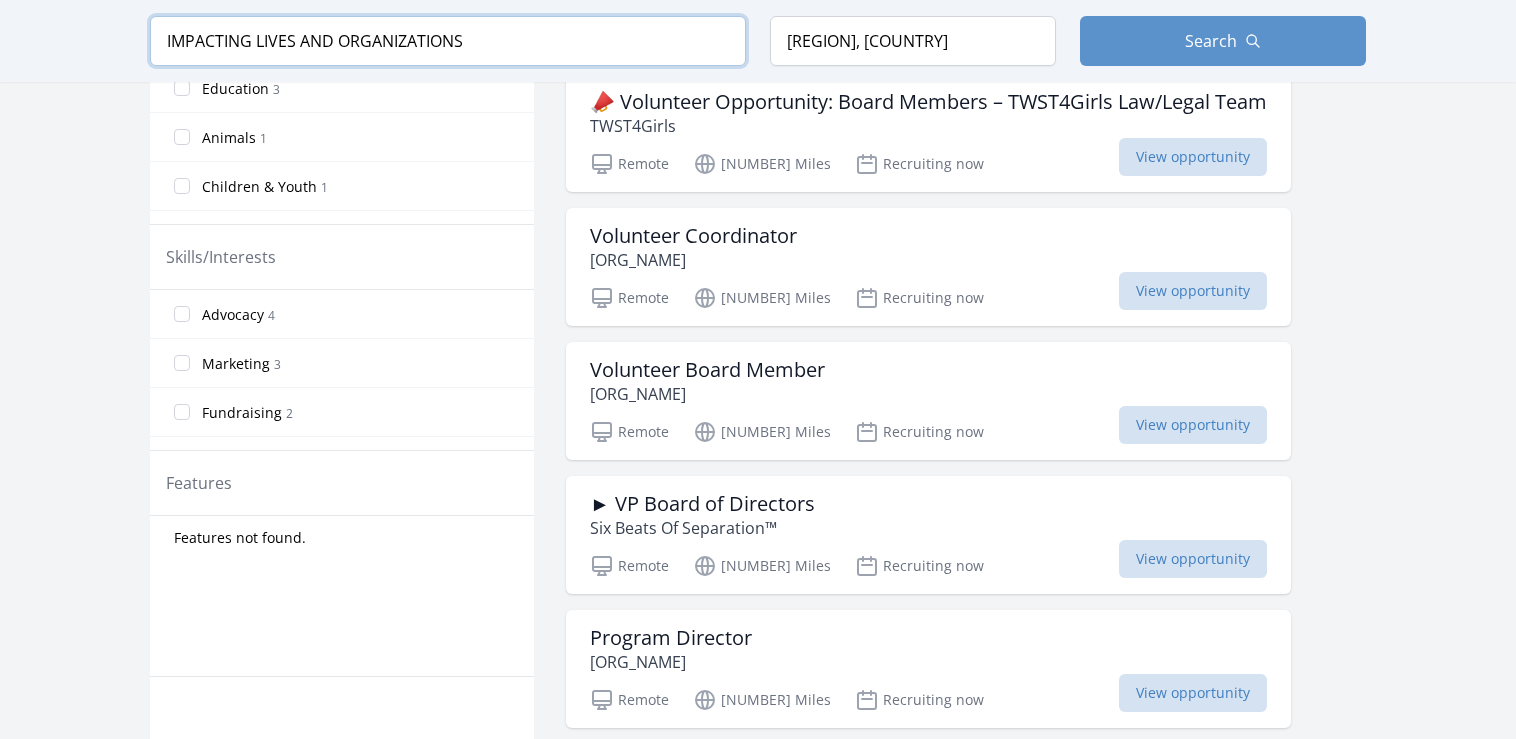 click on "IMPACTING LIVES AND ORGANIZATIONS" at bounding box center [448, 41] 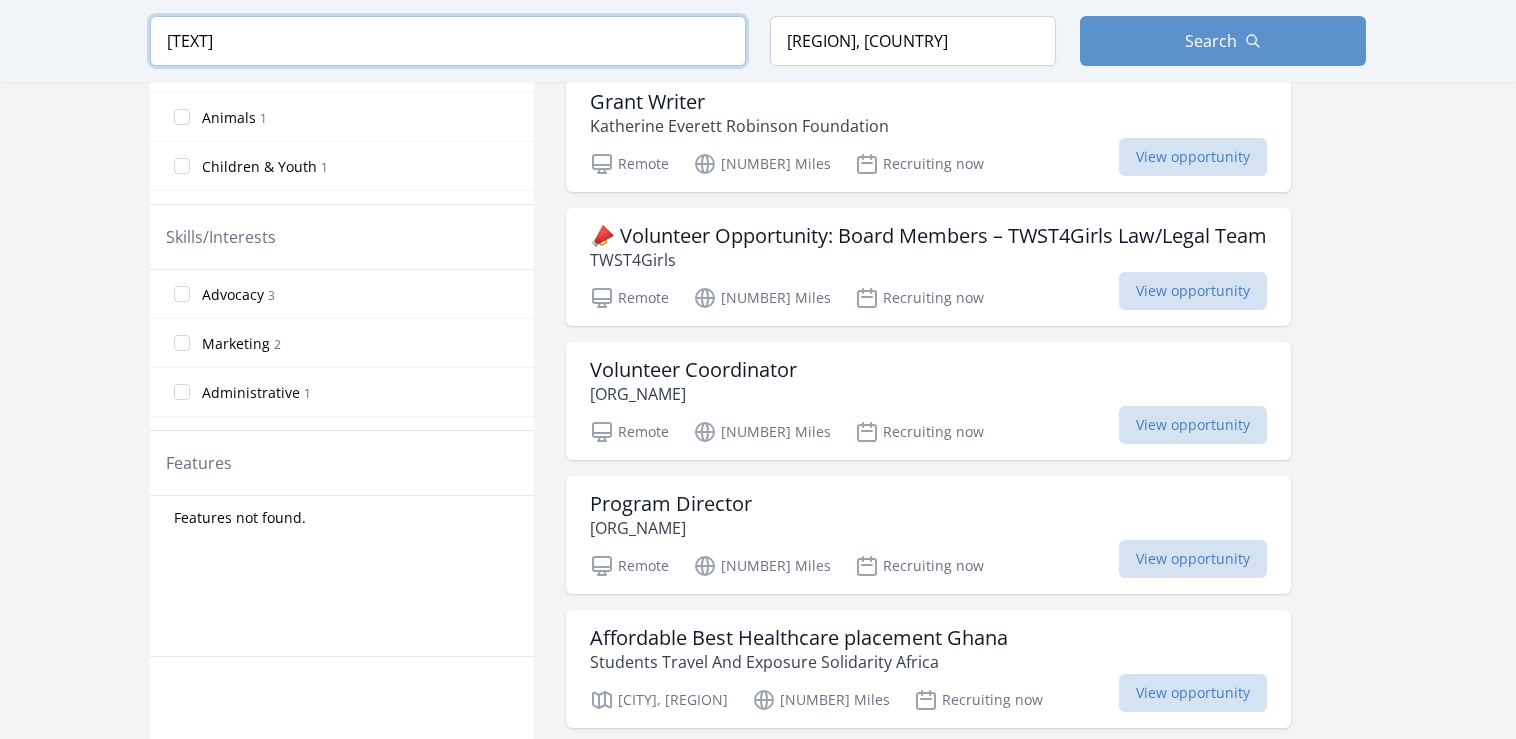 scroll, scrollTop: 715, scrollLeft: 0, axis: vertical 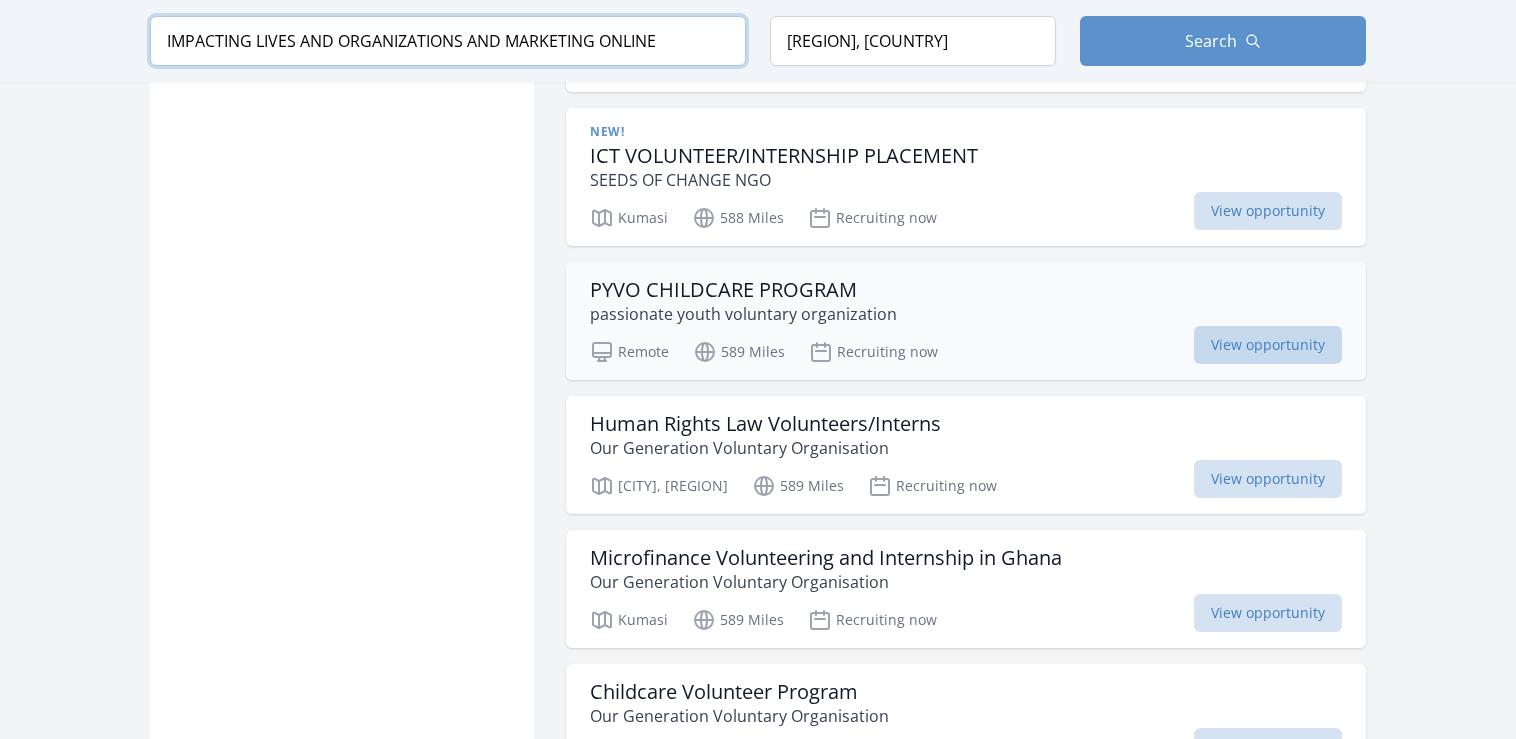 type on "IMPACTING LIVES AND ORGANIZATIONS AND MARKETING ONLINE" 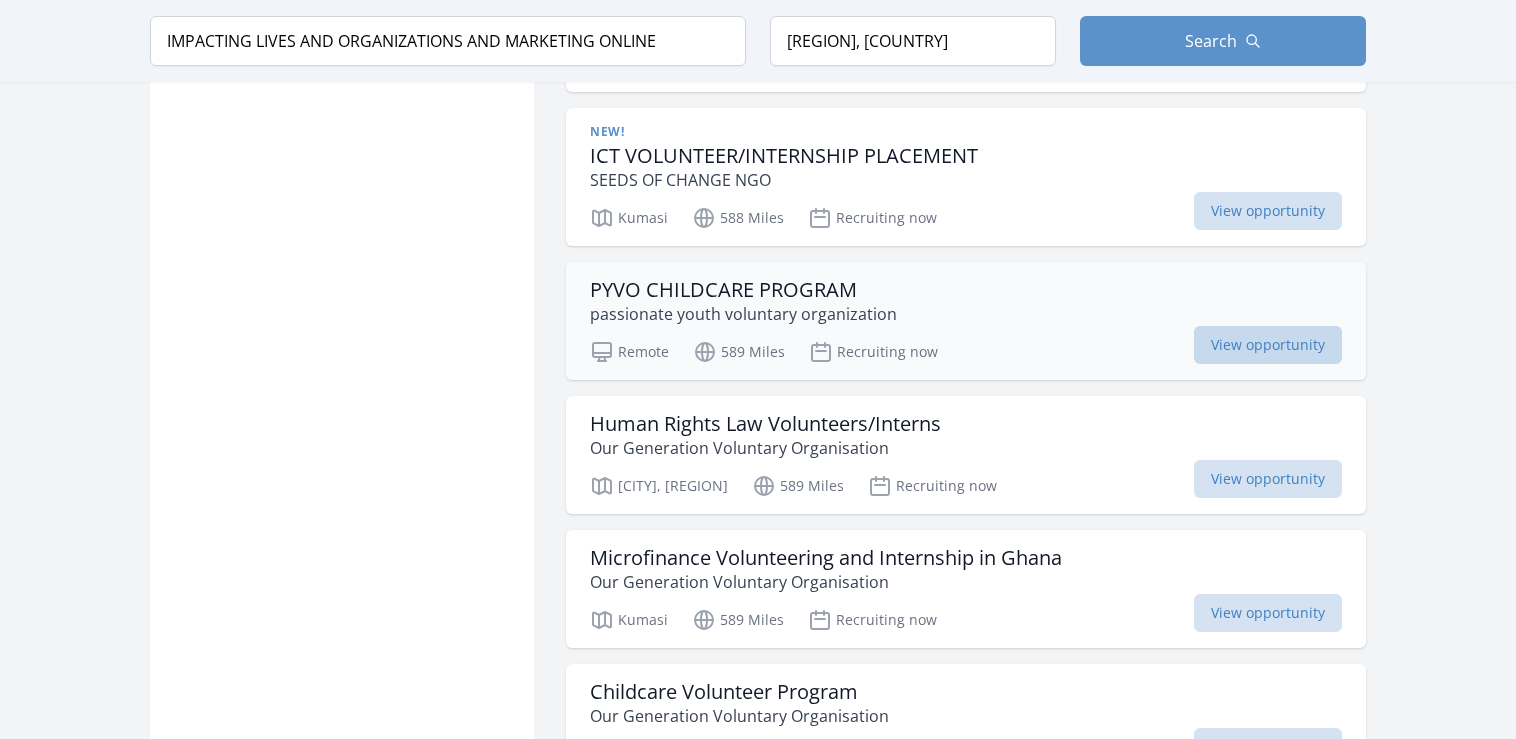 click on "View opportunity" at bounding box center [1268, 345] 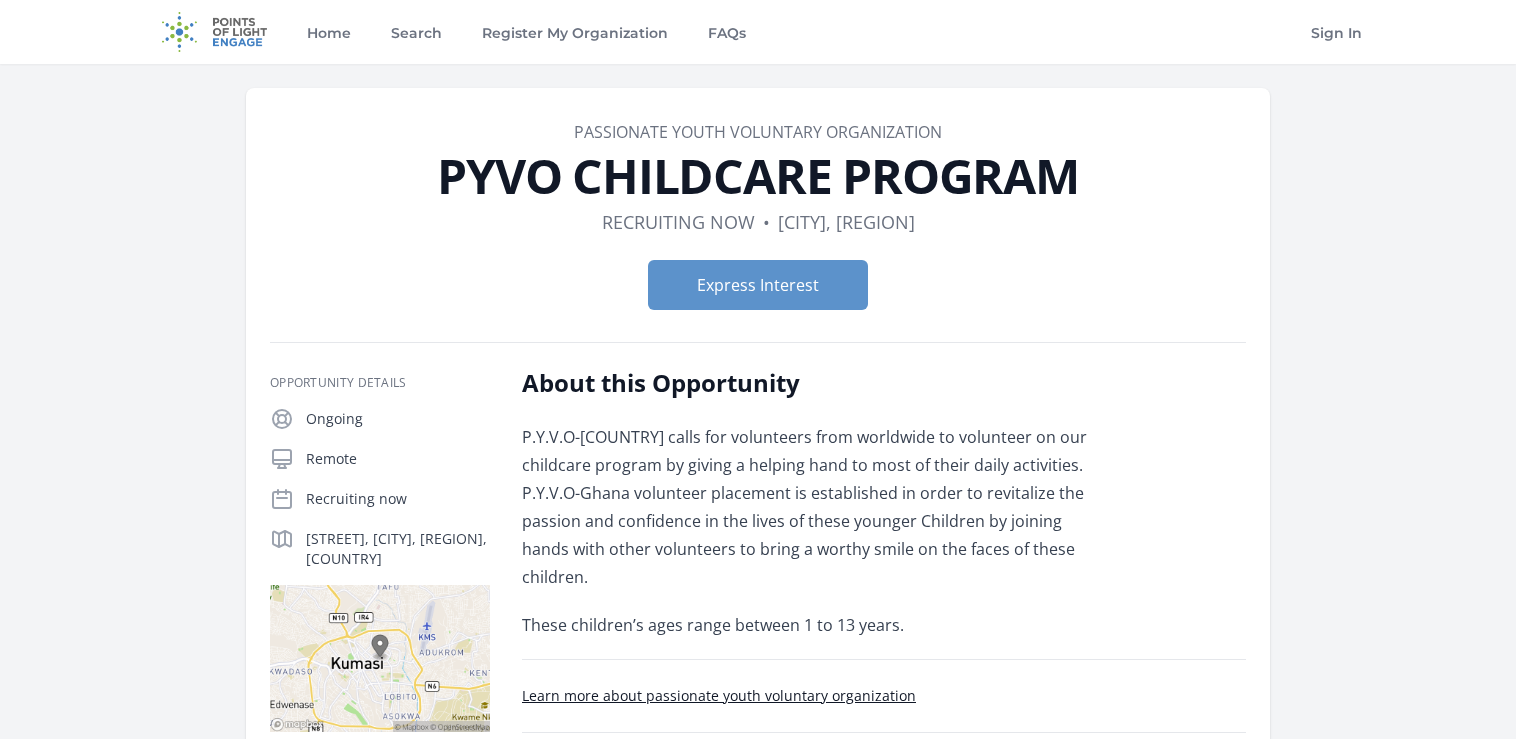 scroll, scrollTop: 0, scrollLeft: 0, axis: both 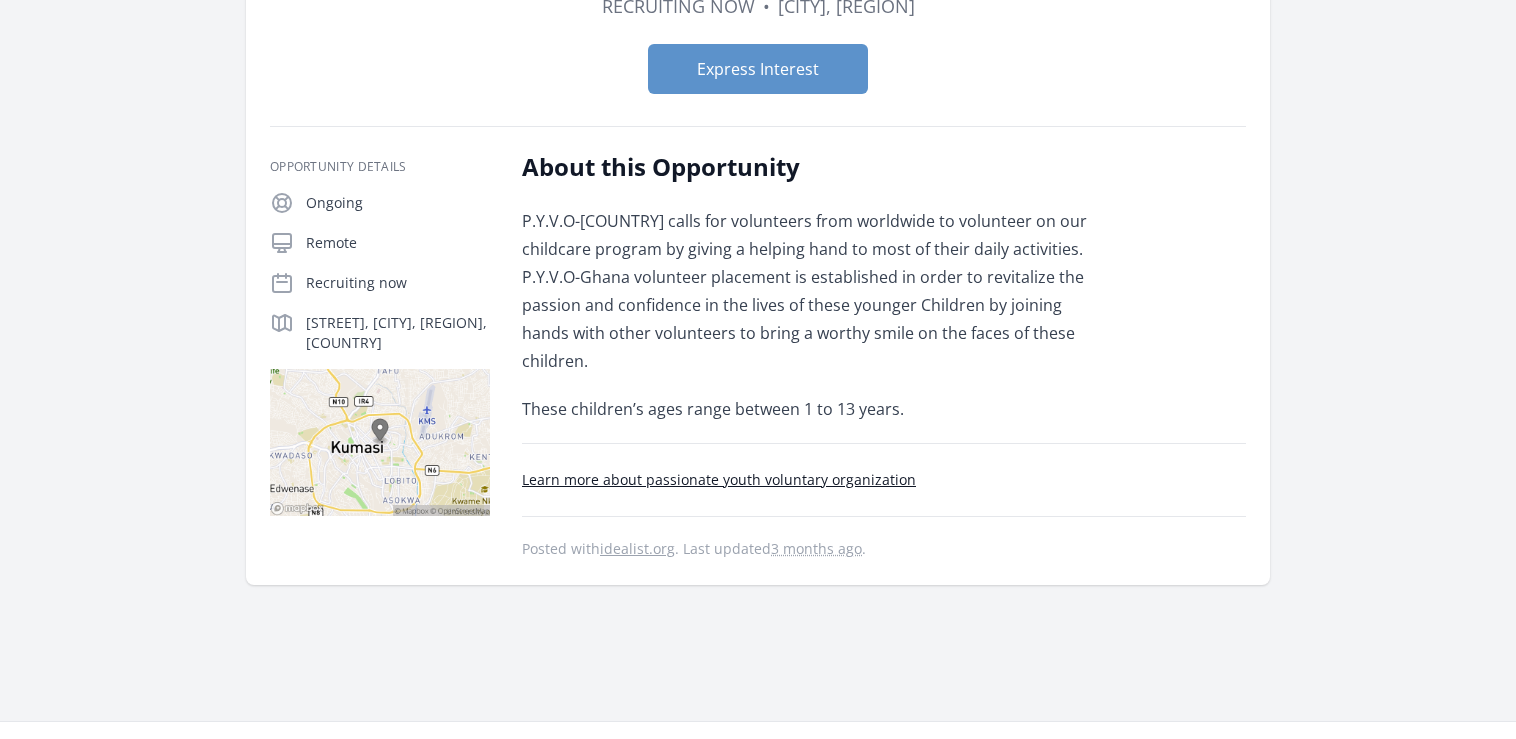 click on "Learn more about passionate youth voluntary organization" at bounding box center (719, 479) 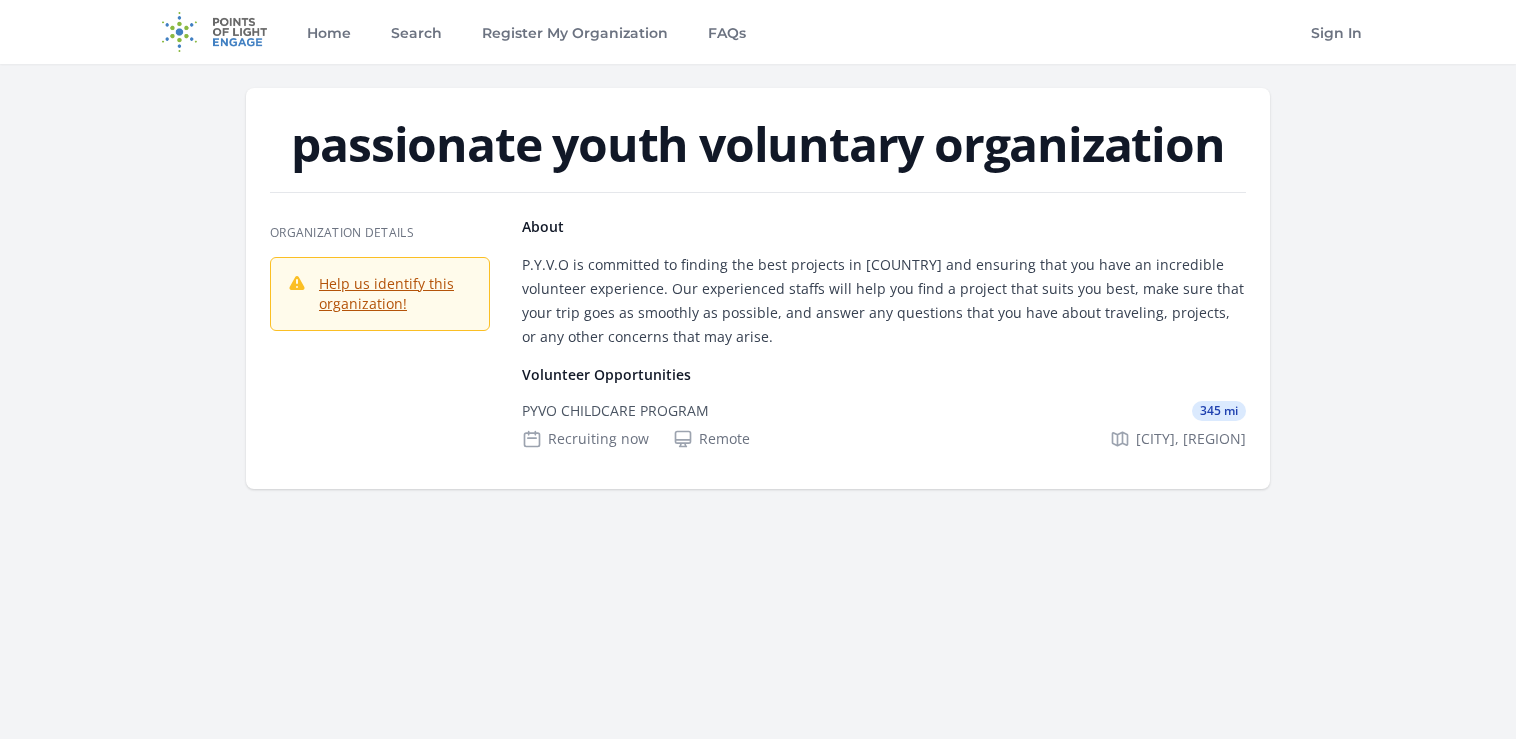 scroll, scrollTop: 0, scrollLeft: 0, axis: both 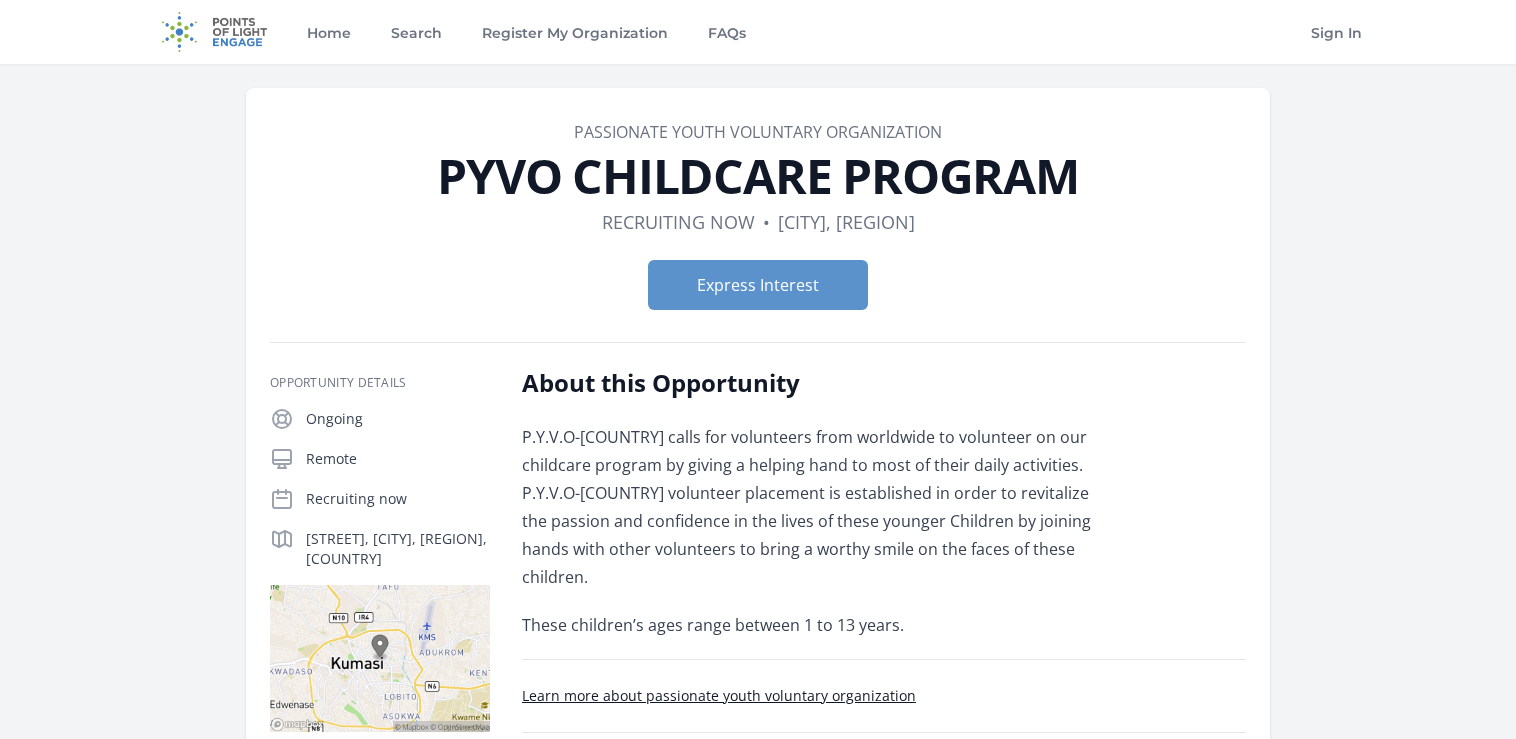 click on "Learn more about passionate youth voluntary organization" at bounding box center (719, 695) 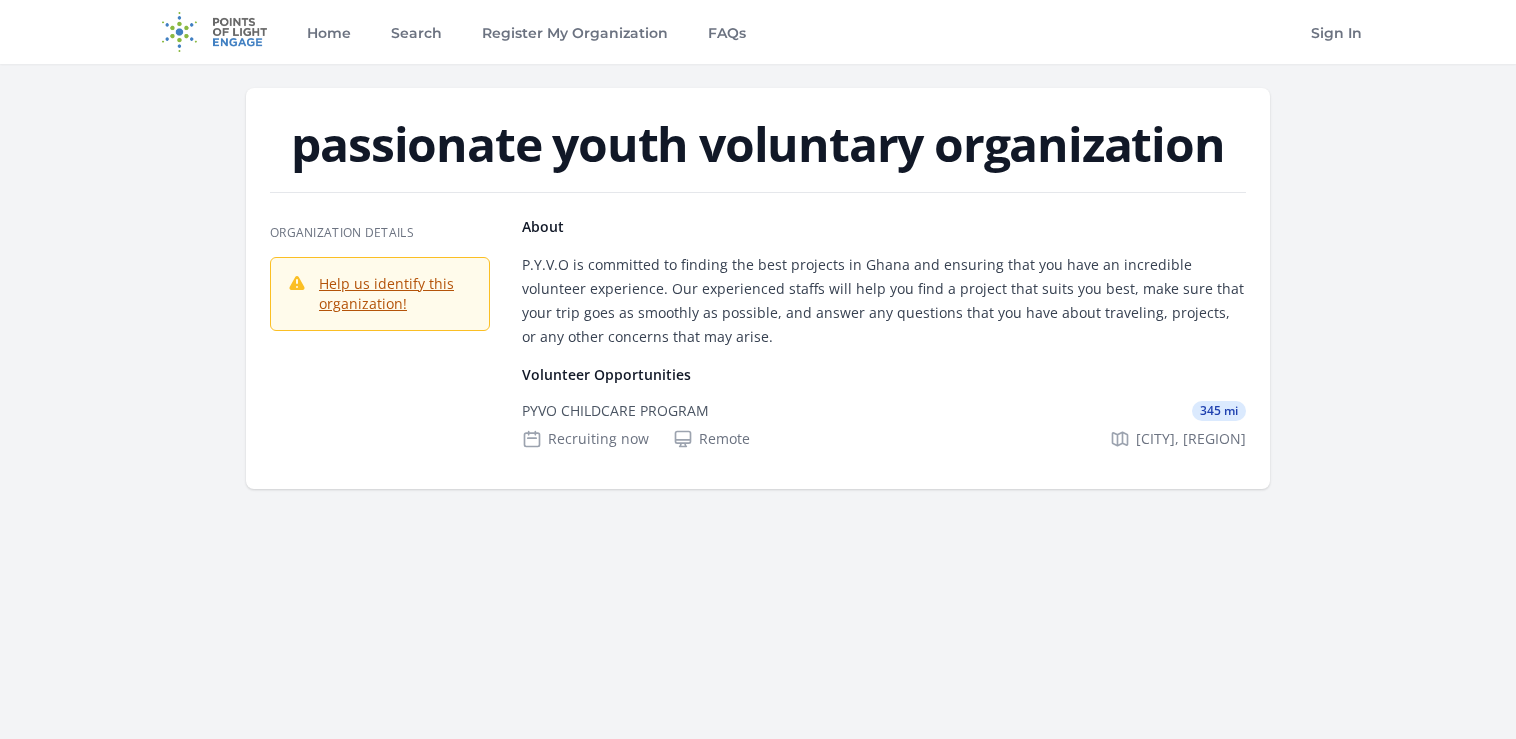 scroll, scrollTop: 0, scrollLeft: 0, axis: both 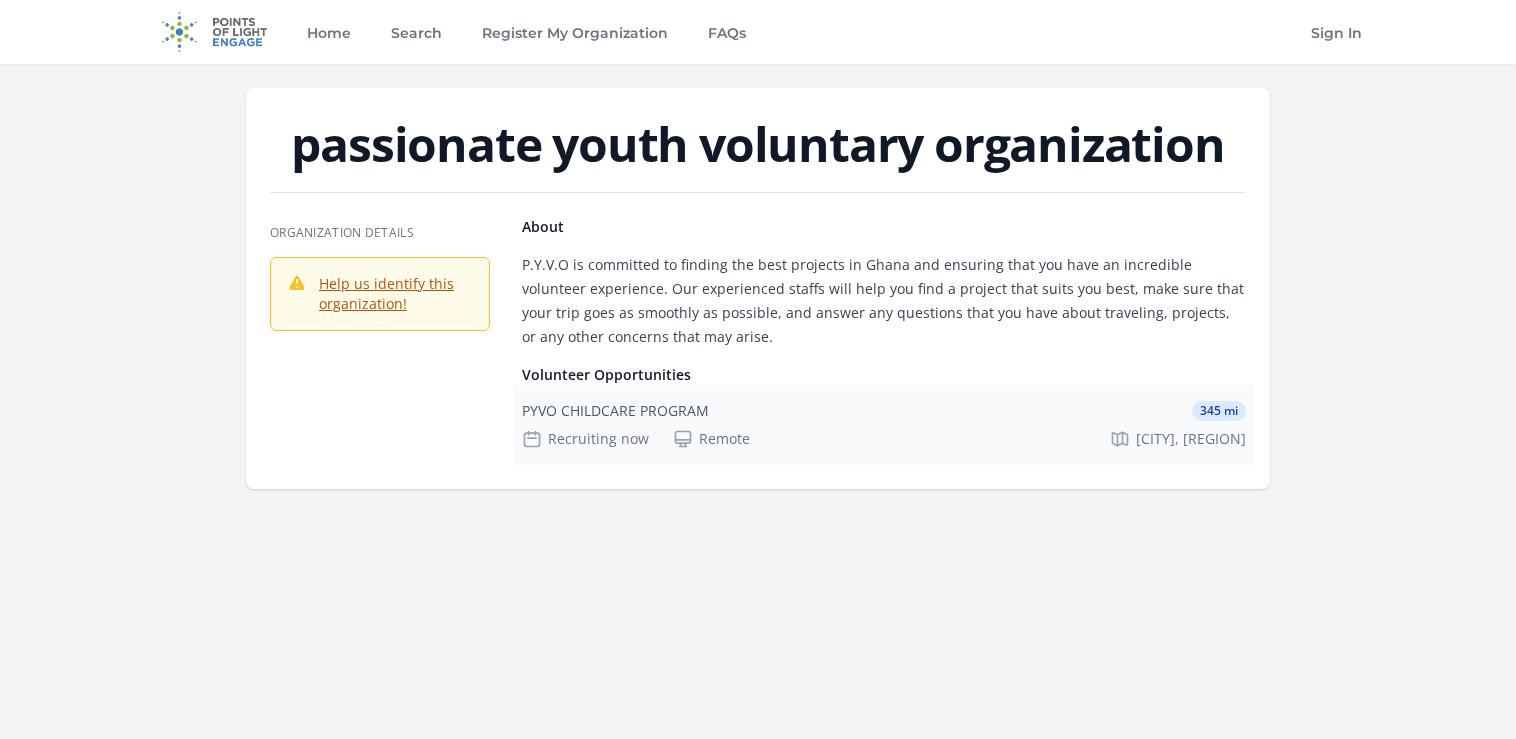 click on "Recruiting now" at bounding box center (585, 439) 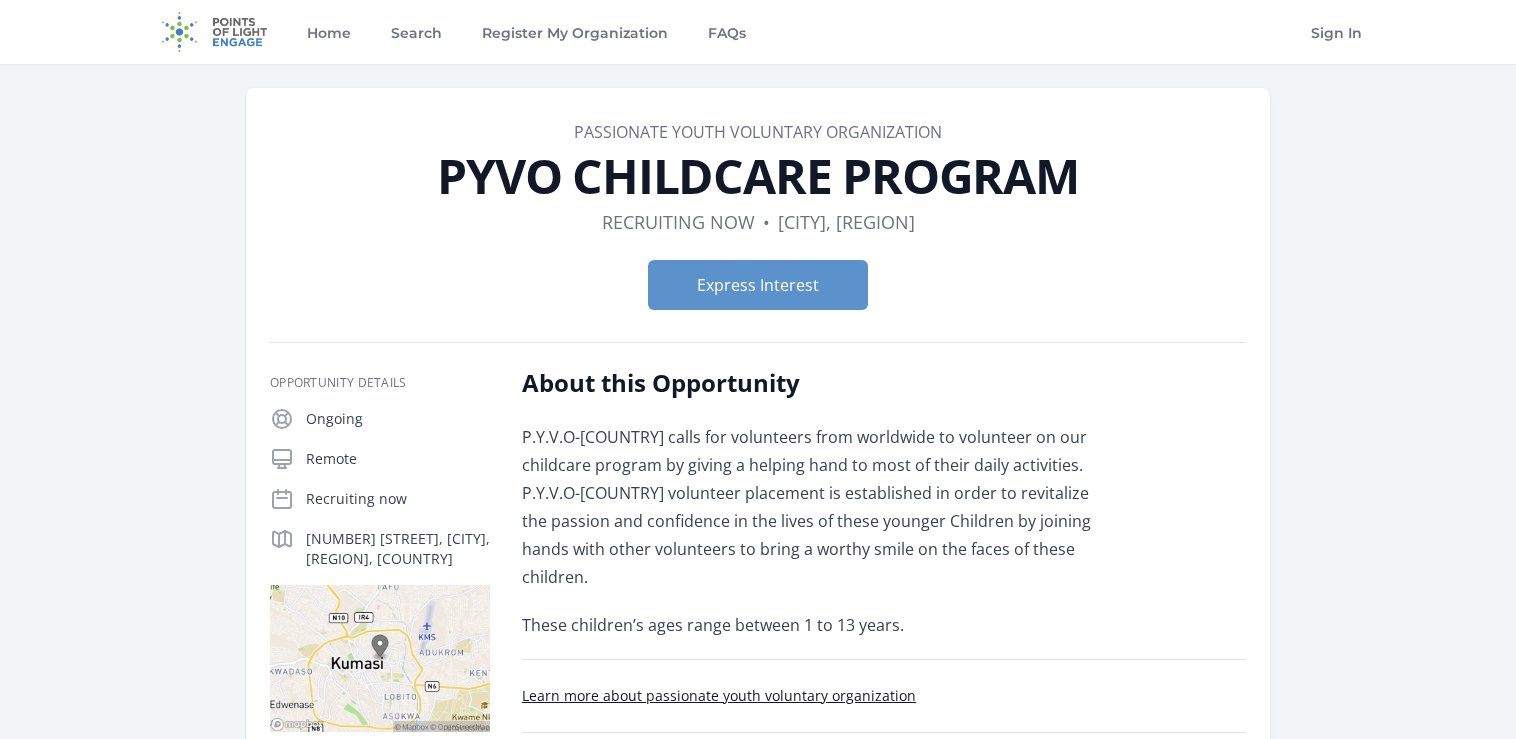scroll, scrollTop: 0, scrollLeft: 0, axis: both 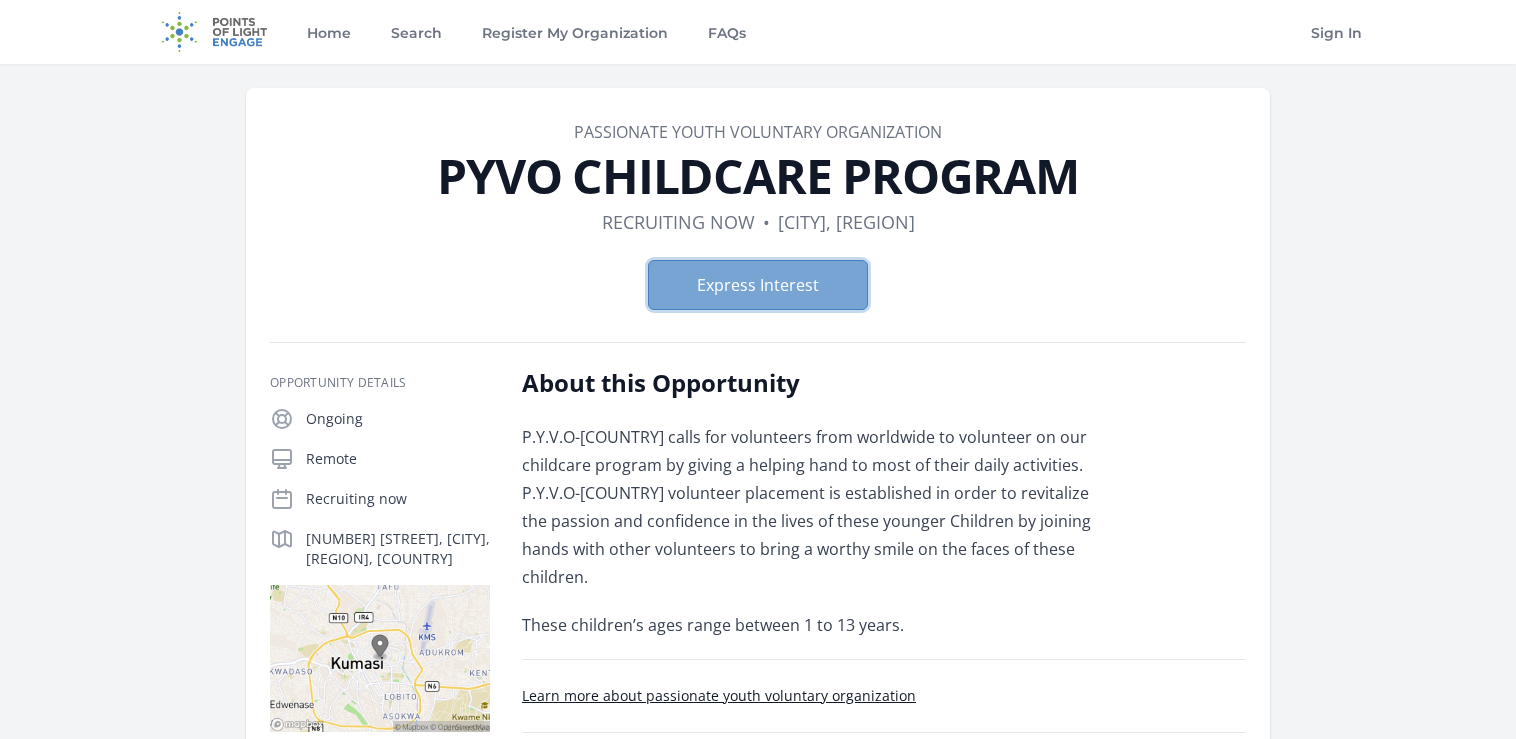 click on "Express Interest" at bounding box center (758, 285) 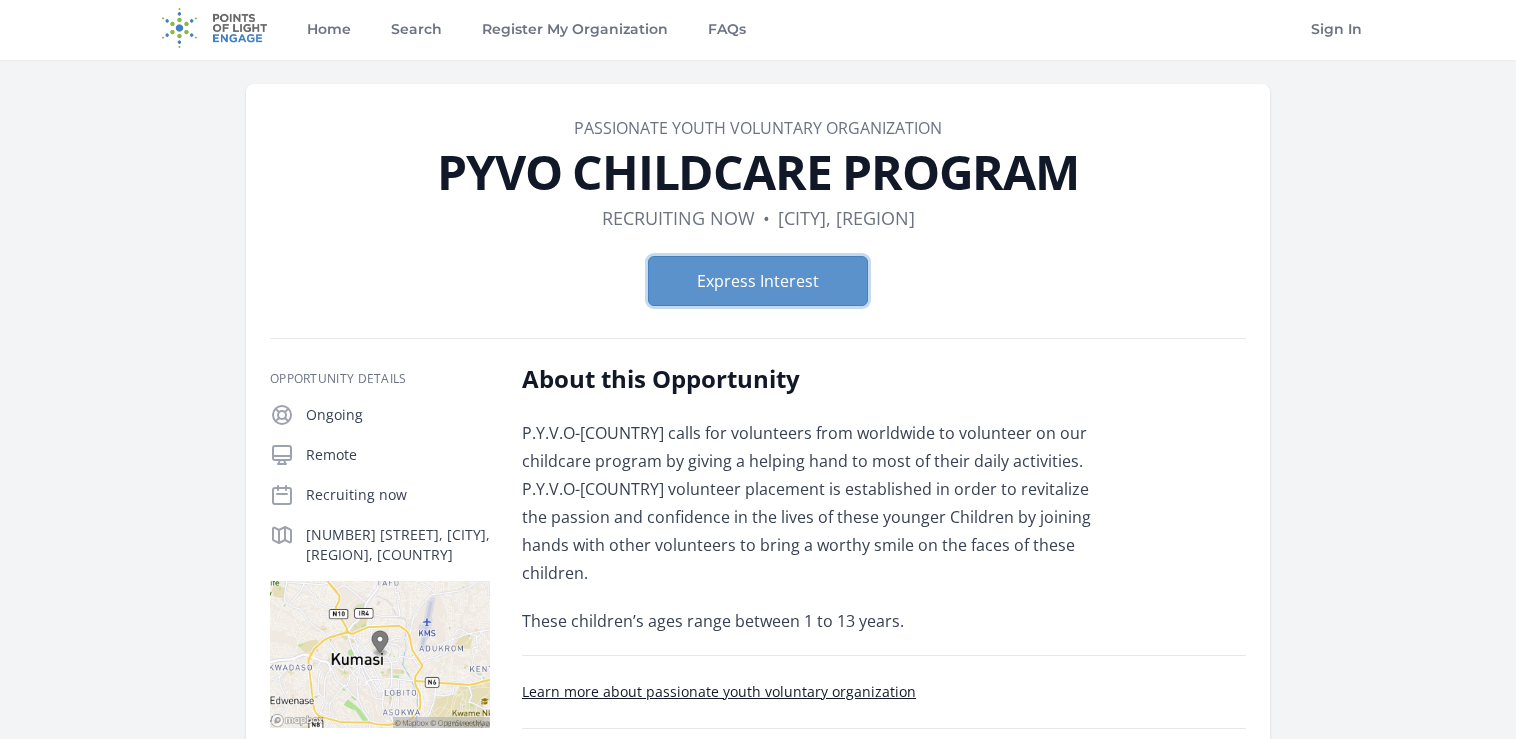 scroll, scrollTop: 0, scrollLeft: 0, axis: both 